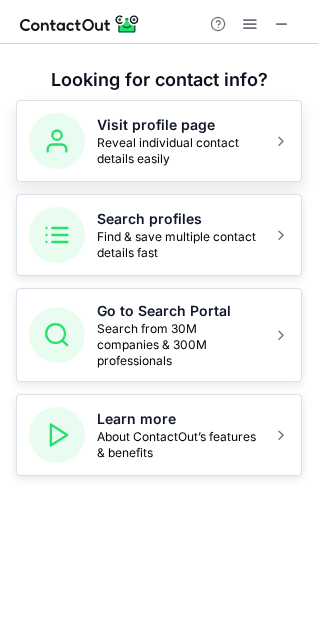 scroll, scrollTop: 0, scrollLeft: 0, axis: both 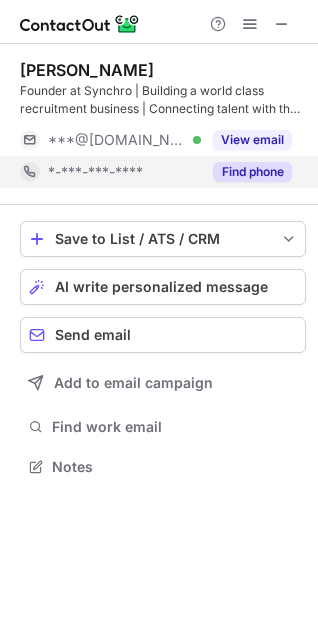 click on "Find phone" at bounding box center [252, 172] 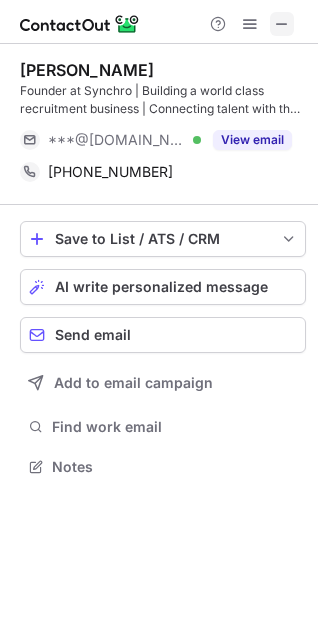 click at bounding box center [282, 24] 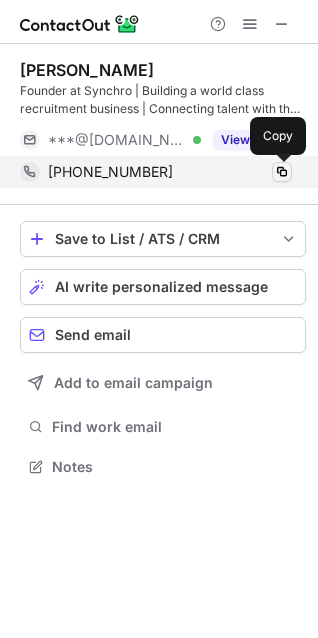 click at bounding box center [282, 172] 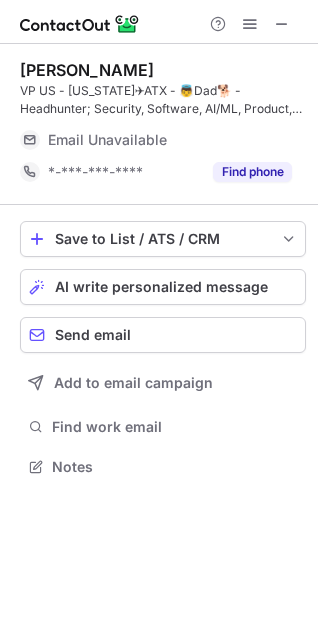 scroll, scrollTop: 10, scrollLeft: 10, axis: both 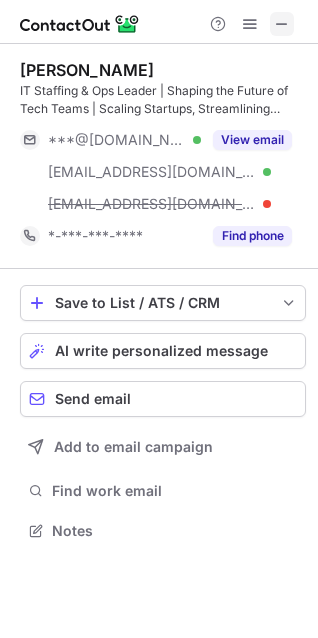 click at bounding box center [282, 24] 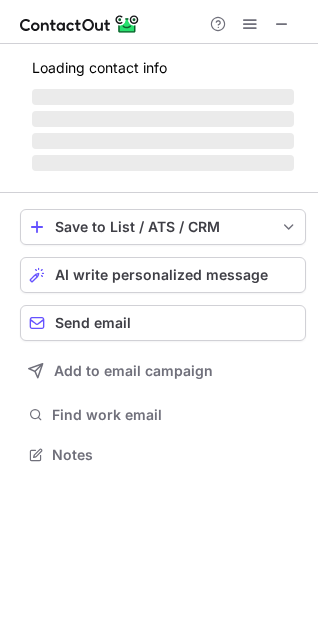 scroll, scrollTop: 441, scrollLeft: 318, axis: both 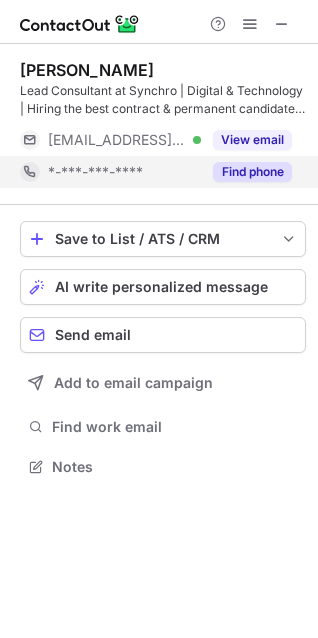 click on "Find phone" at bounding box center (252, 172) 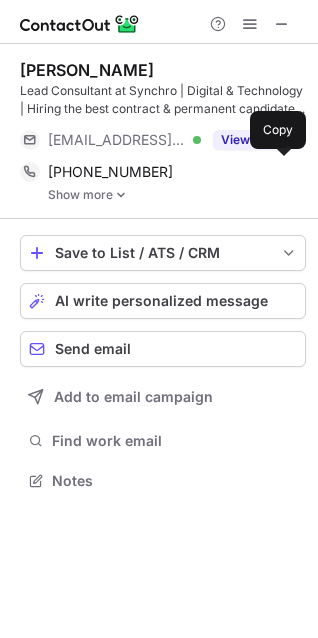 scroll, scrollTop: 10, scrollLeft: 10, axis: both 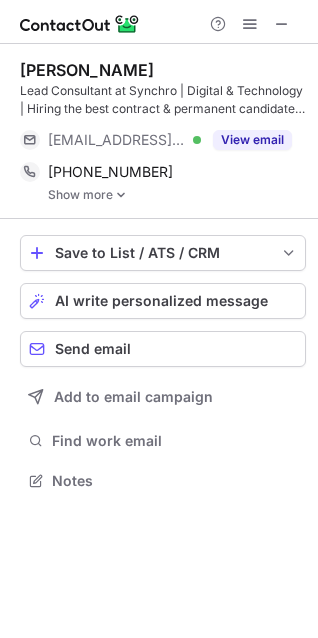 click on "Show more" at bounding box center [177, 195] 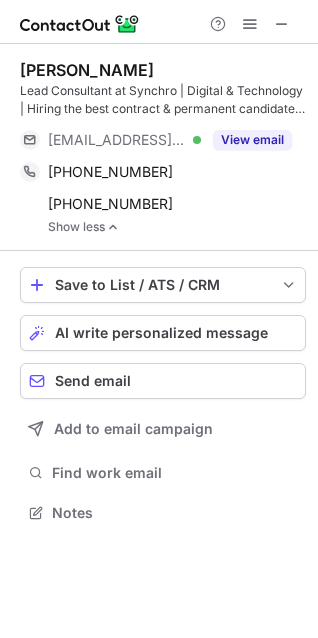 drag, startPoint x: 175, startPoint y: 60, endPoint x: -46, endPoint y: 66, distance: 221.08144 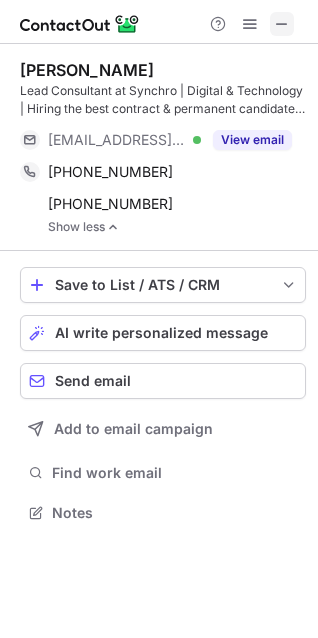 click at bounding box center [282, 24] 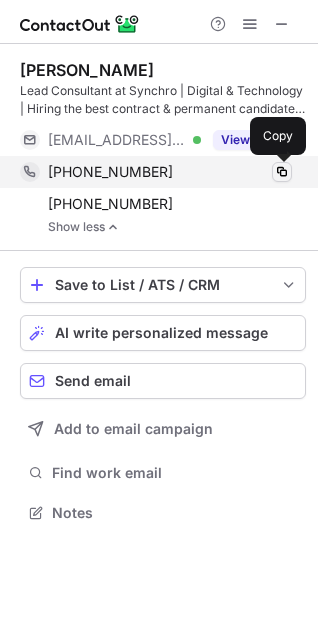 click at bounding box center [282, 172] 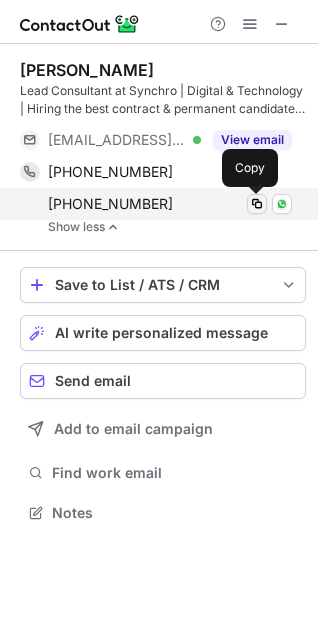 click at bounding box center (257, 204) 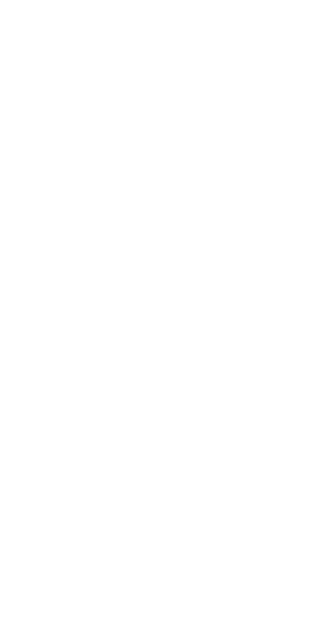 scroll, scrollTop: 0, scrollLeft: 0, axis: both 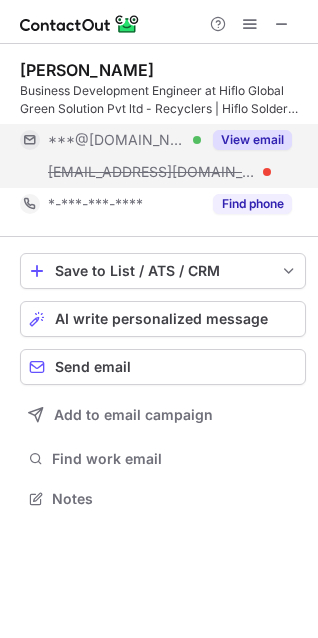 click on "View email" at bounding box center (252, 140) 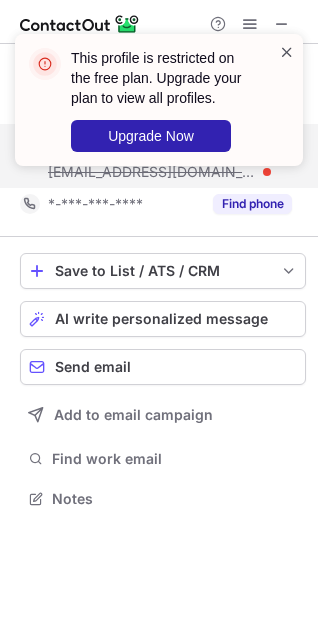 click at bounding box center [287, 52] 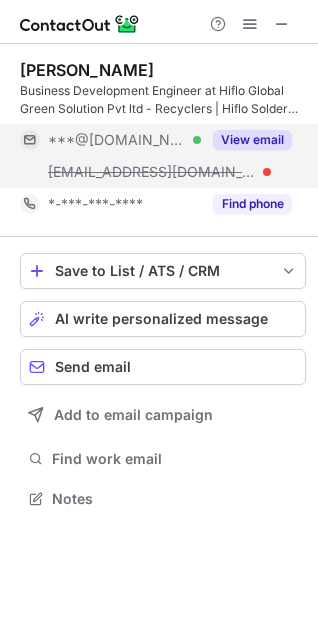 click on "This profile is restricted on the free plan. Upgrade your plan to view all profiles. Upgrade Now" at bounding box center [159, 108] 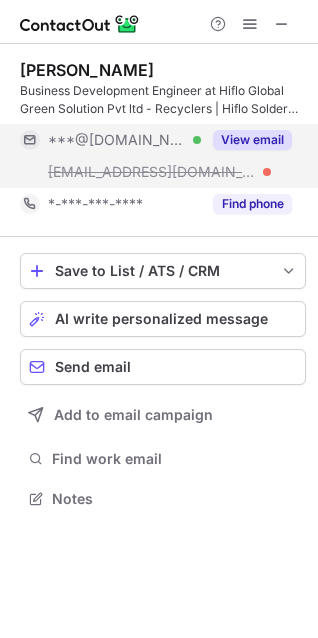 click at bounding box center [282, 24] 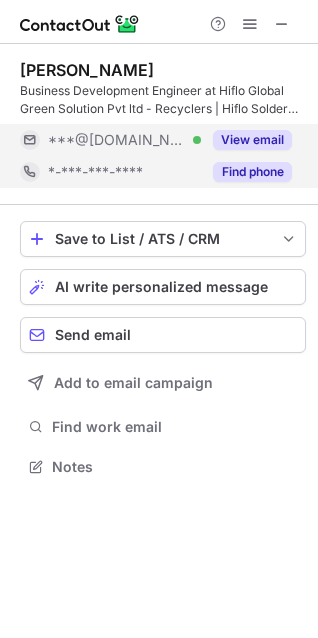 scroll, scrollTop: 453, scrollLeft: 318, axis: both 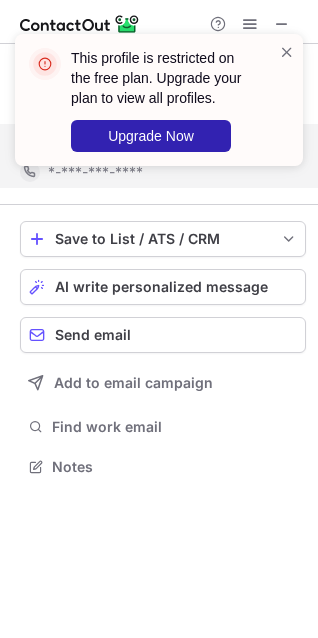 click on "This profile is restricted on the free plan. Upgrade your plan to view all profiles. Upgrade Now" at bounding box center (151, 100) 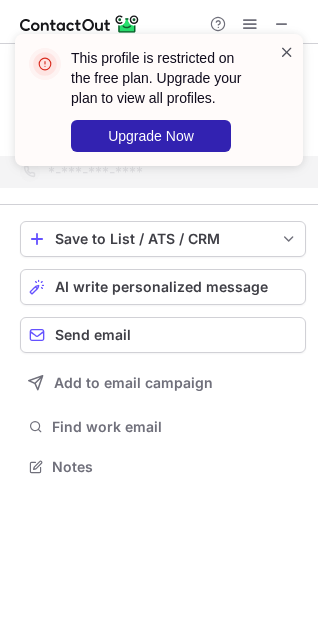 click at bounding box center (287, 52) 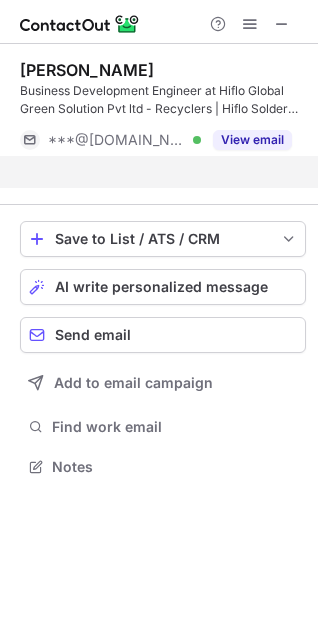 scroll, scrollTop: 421, scrollLeft: 318, axis: both 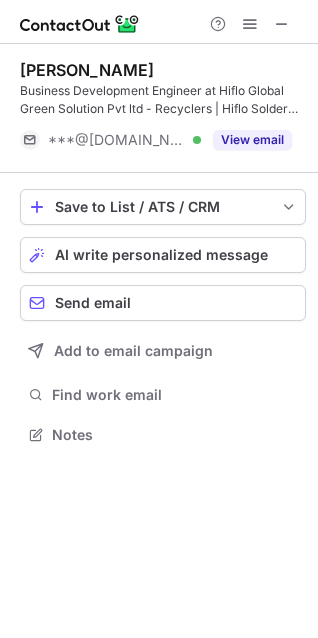 click on "This profile is restricted on the free plan. Upgrade your plan to view all profiles. Upgrade Now" at bounding box center [159, 108] 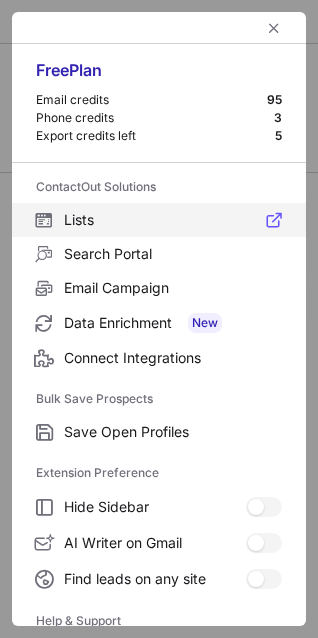 scroll, scrollTop: 195, scrollLeft: 0, axis: vertical 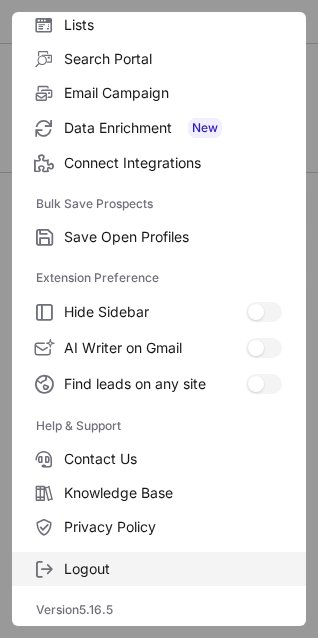 click on "Logout" at bounding box center [173, 569] 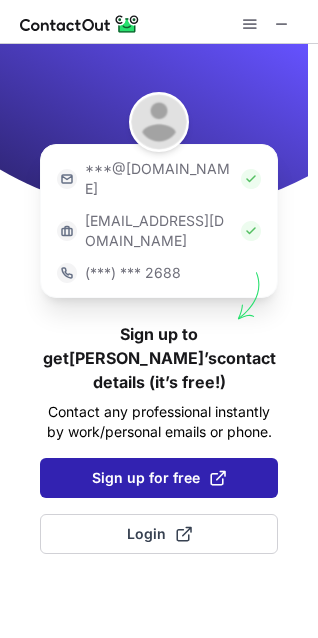 click on "Sign up for free" at bounding box center (159, 478) 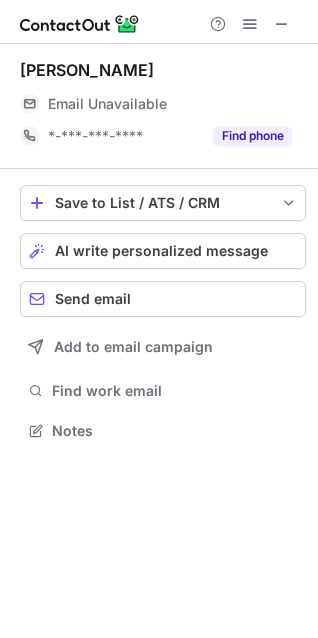 scroll, scrollTop: 10, scrollLeft: 10, axis: both 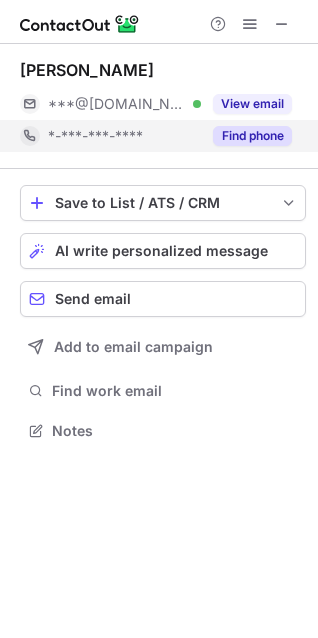 click on "Find phone" at bounding box center [252, 136] 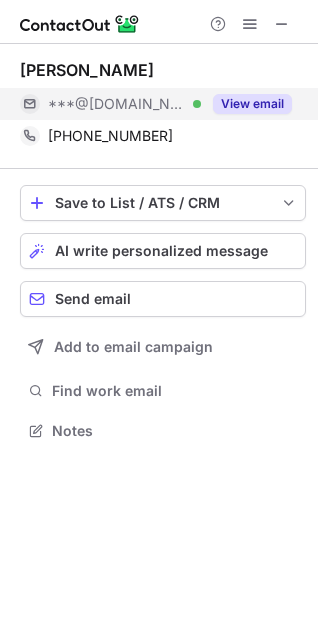click on "View email" at bounding box center (252, 104) 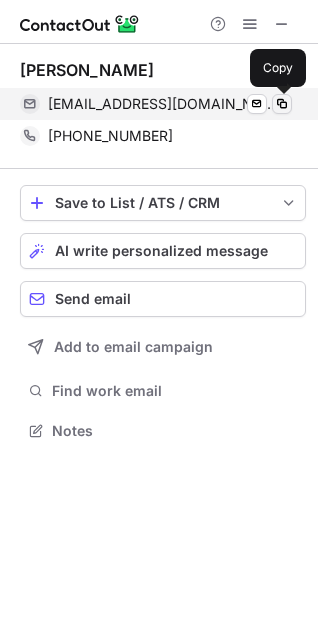 click at bounding box center [282, 104] 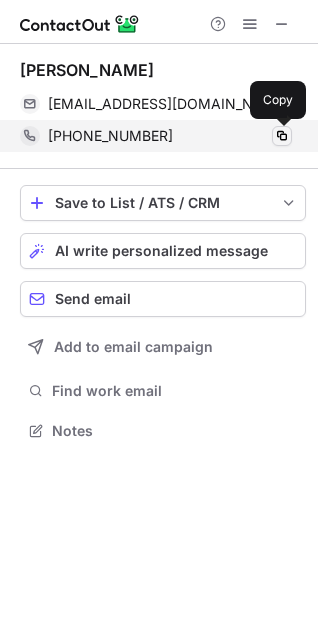 click at bounding box center [282, 136] 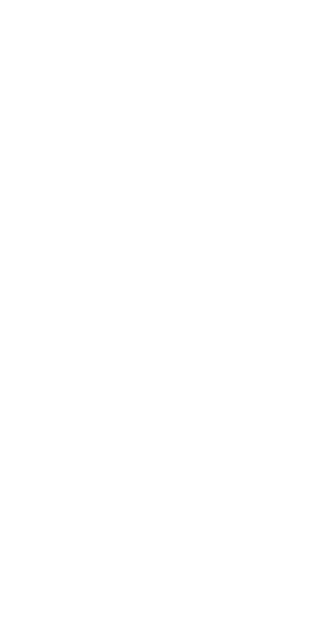 scroll, scrollTop: 0, scrollLeft: 0, axis: both 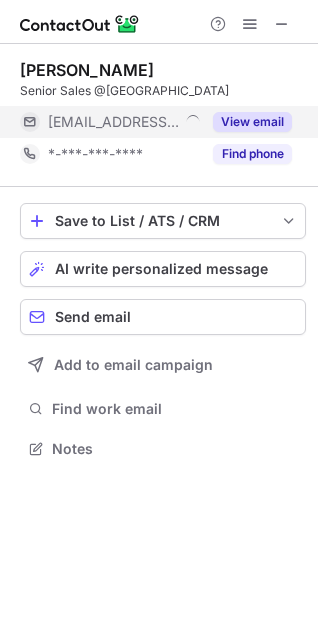 click on "View email" at bounding box center (252, 122) 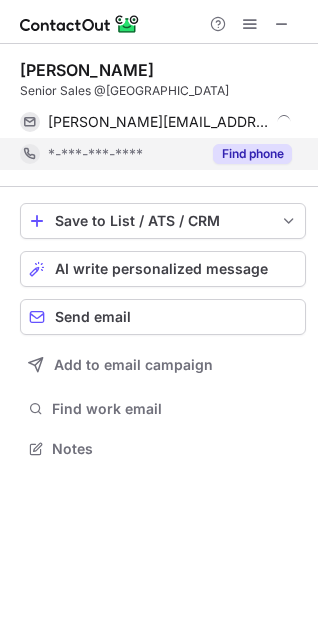 click on "Find phone" at bounding box center (252, 154) 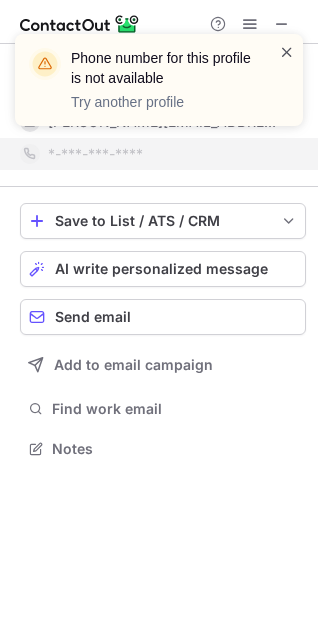 click at bounding box center (287, 52) 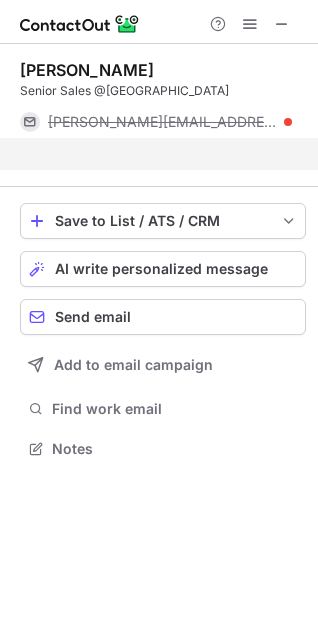 scroll, scrollTop: 403, scrollLeft: 318, axis: both 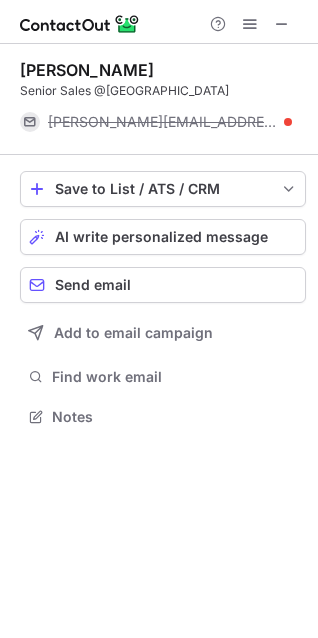 click at bounding box center [282, 24] 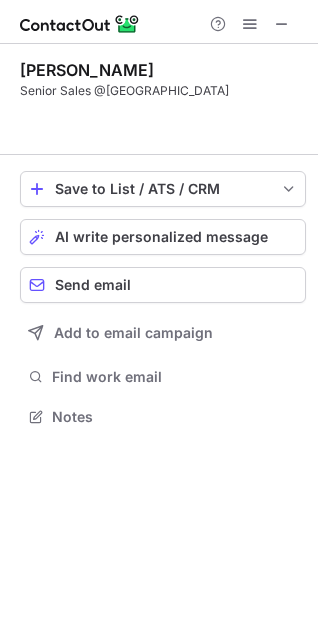 scroll, scrollTop: 371, scrollLeft: 318, axis: both 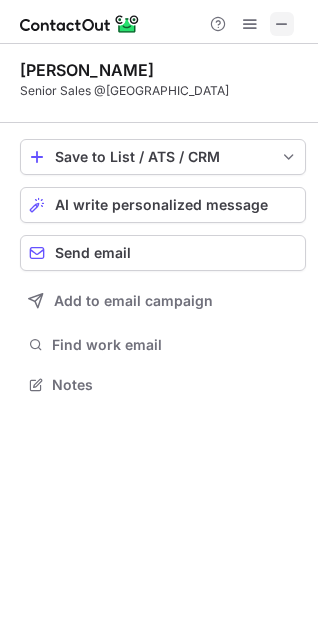click at bounding box center [282, 24] 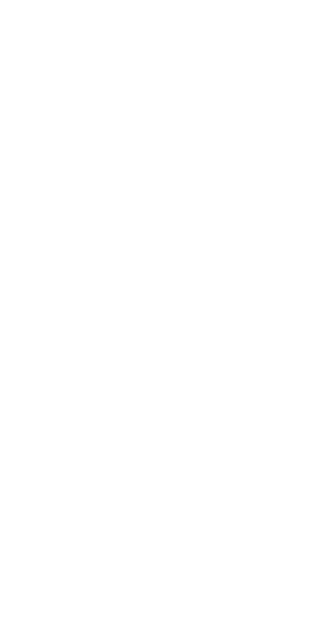scroll, scrollTop: 0, scrollLeft: 0, axis: both 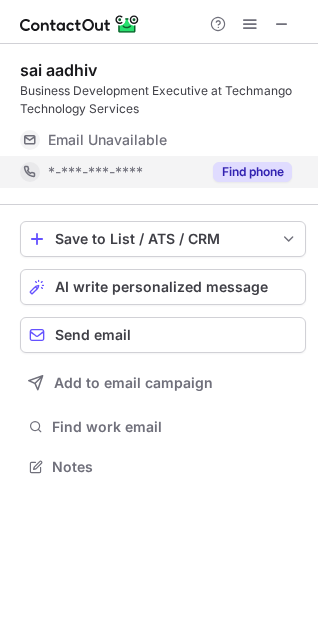click on "Find phone" at bounding box center (252, 172) 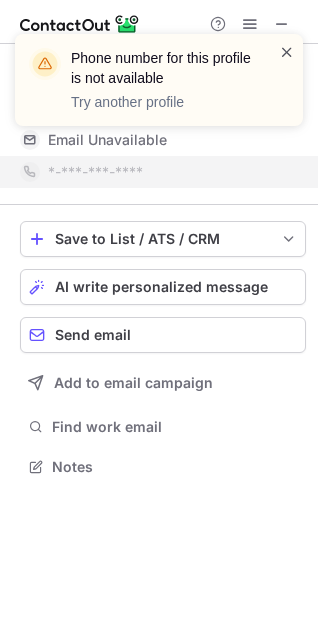 click at bounding box center (287, 52) 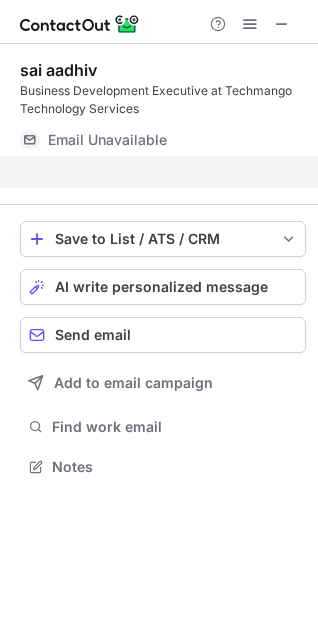 click on "Phone number for this profile is not available Try another profile" at bounding box center [159, 88] 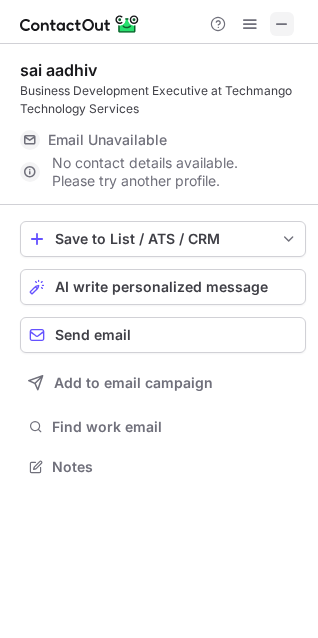 click at bounding box center [282, 24] 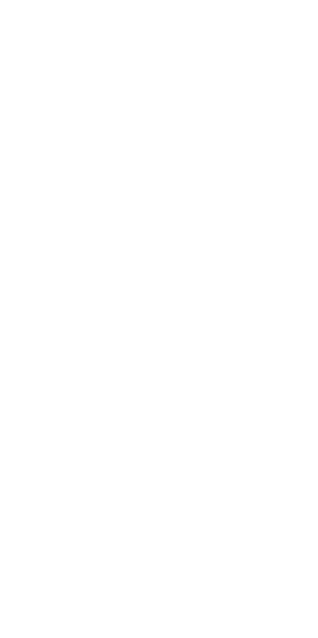 scroll, scrollTop: 0, scrollLeft: 0, axis: both 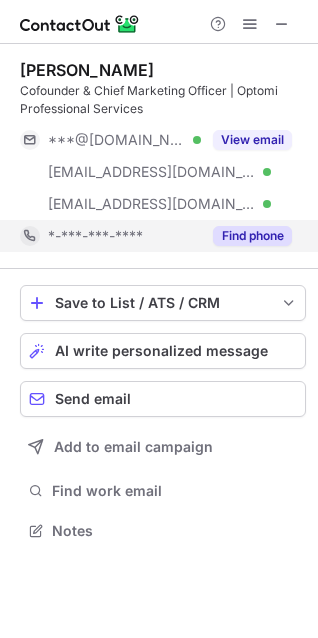 click on "Find phone" at bounding box center [252, 236] 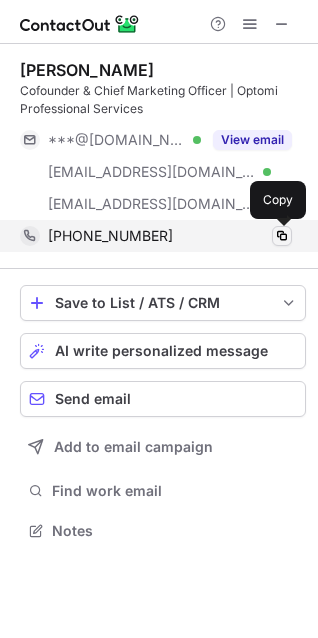 click at bounding box center [282, 236] 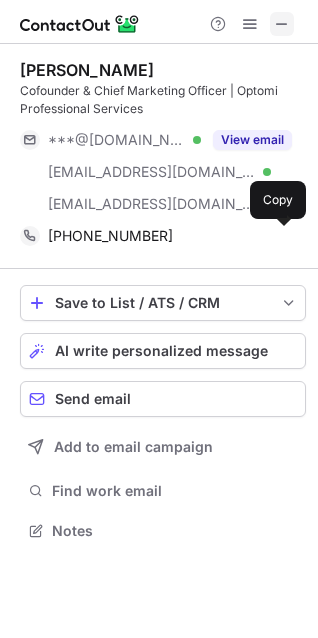 click at bounding box center [282, 24] 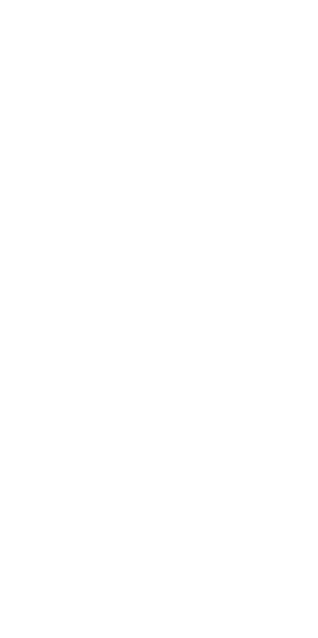 scroll, scrollTop: 0, scrollLeft: 0, axis: both 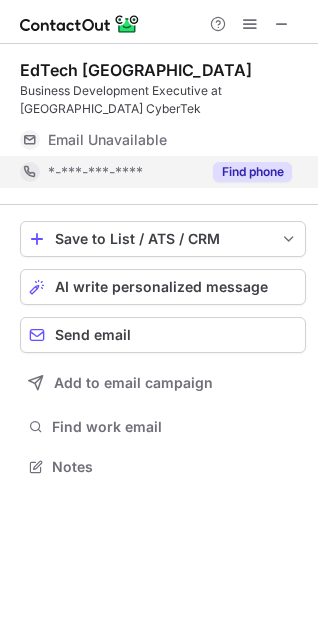 click on "Find phone" at bounding box center (252, 172) 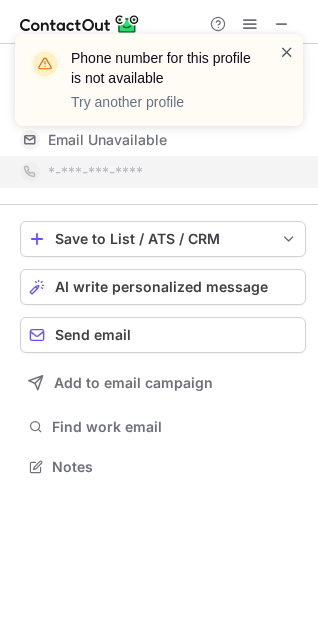 click at bounding box center (287, 52) 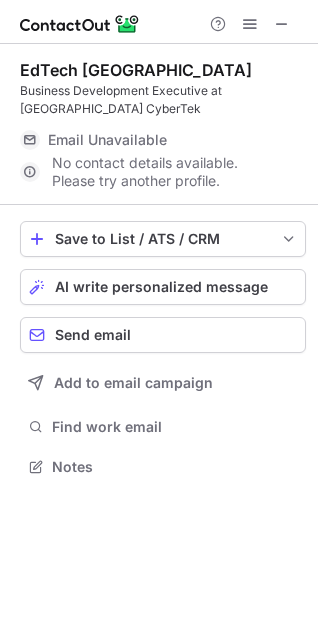 click at bounding box center [282, 24] 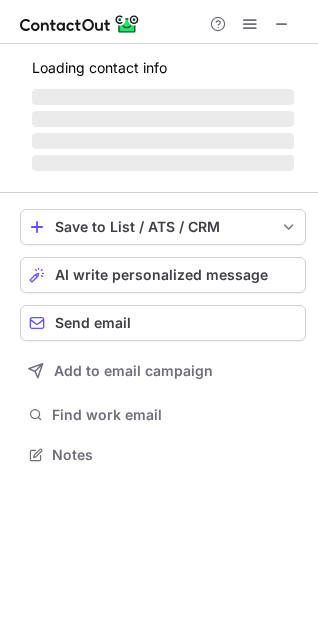 scroll, scrollTop: 0, scrollLeft: 0, axis: both 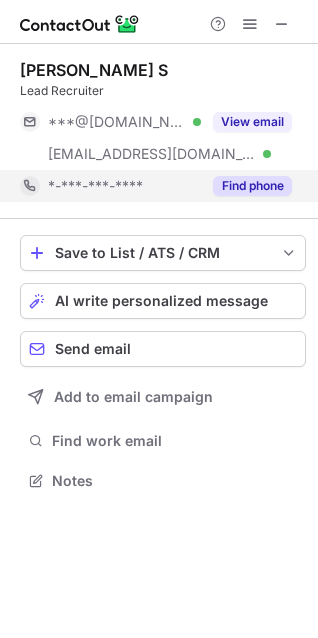 click on "Find phone" at bounding box center [252, 186] 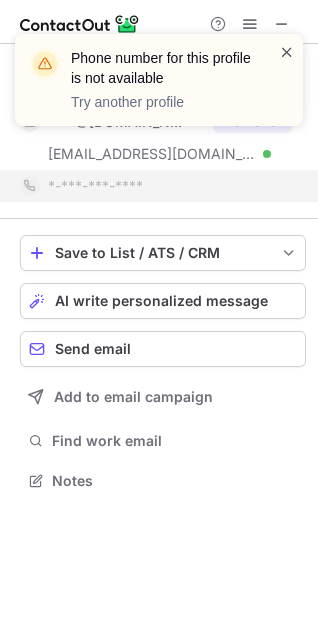 click at bounding box center [287, 52] 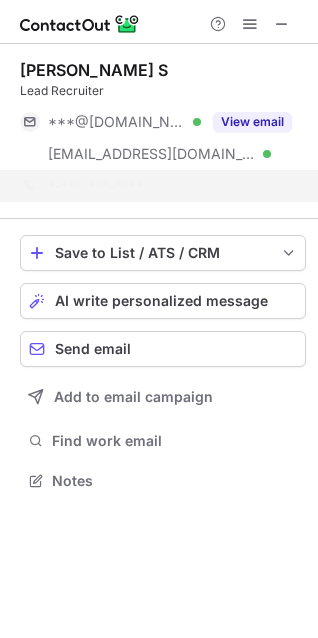 click on "Phone number for this profile is not available Try another profile" at bounding box center (159, 88) 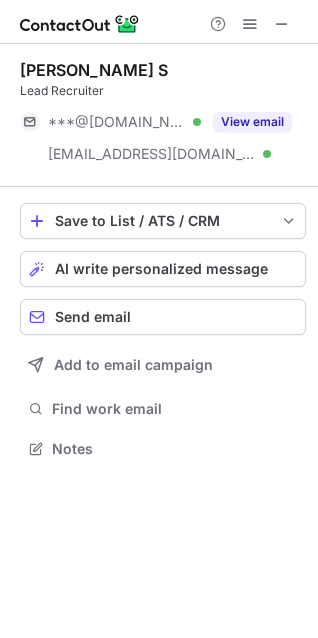 scroll, scrollTop: 435, scrollLeft: 318, axis: both 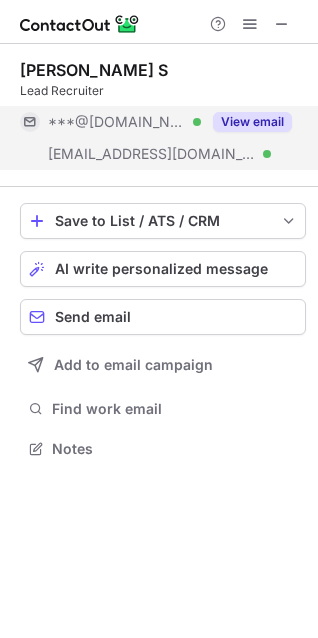 click on "View email" at bounding box center (252, 122) 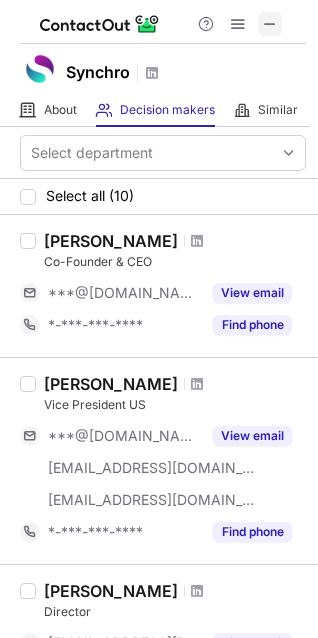 click at bounding box center [270, 24] 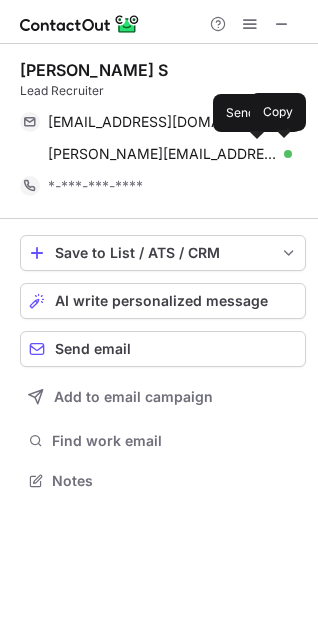 scroll, scrollTop: 10, scrollLeft: 10, axis: both 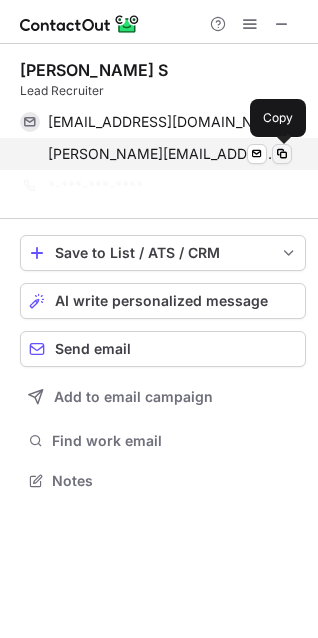 click at bounding box center [282, 154] 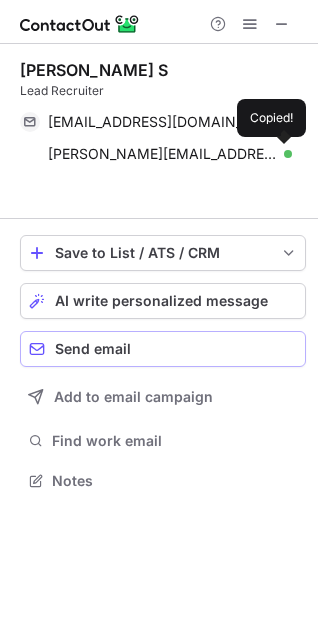 scroll, scrollTop: 435, scrollLeft: 318, axis: both 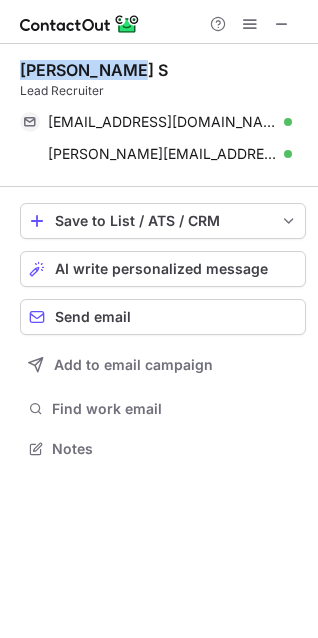 drag, startPoint x: 188, startPoint y: 56, endPoint x: 9, endPoint y: 50, distance: 179.10052 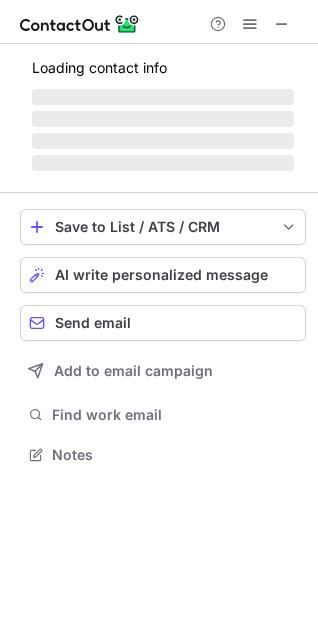 scroll, scrollTop: 10, scrollLeft: 10, axis: both 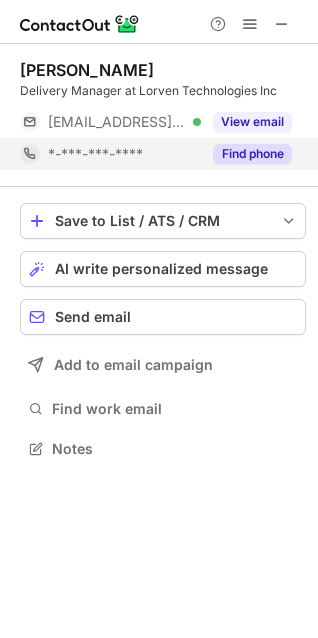 click on "Find phone" at bounding box center [252, 154] 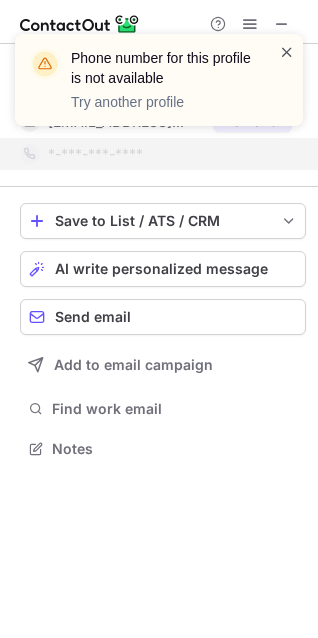 click at bounding box center (287, 52) 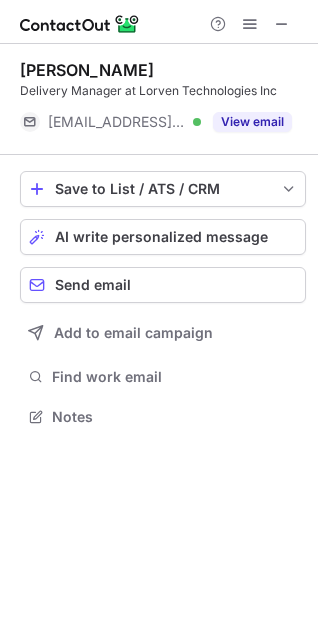 scroll, scrollTop: 403, scrollLeft: 318, axis: both 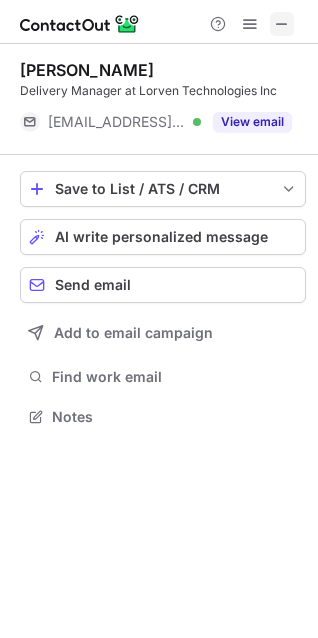 click at bounding box center [282, 24] 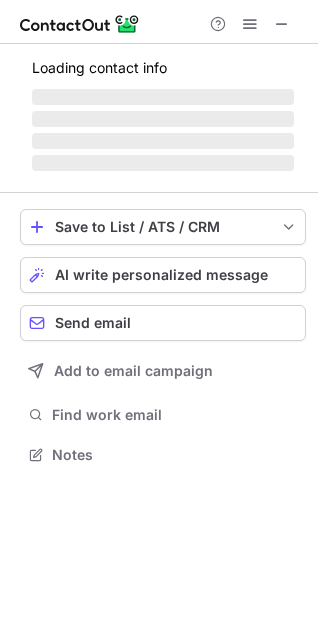 scroll, scrollTop: 10, scrollLeft: 10, axis: both 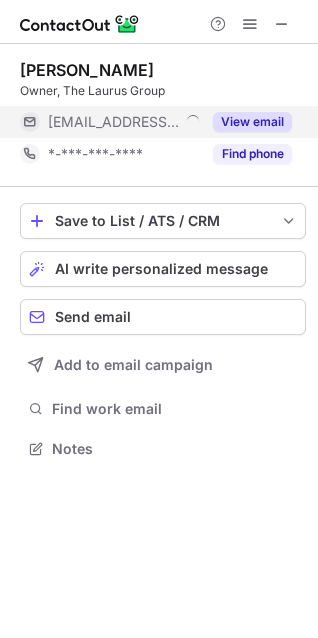 click on "View email" at bounding box center (252, 122) 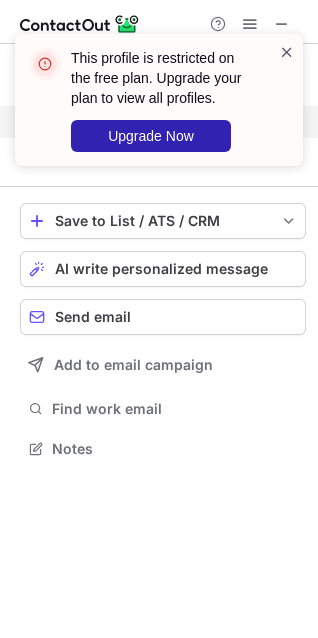 click at bounding box center [287, 52] 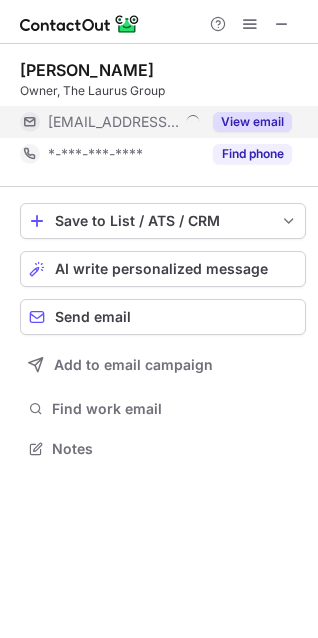 click on "View email" at bounding box center (252, 122) 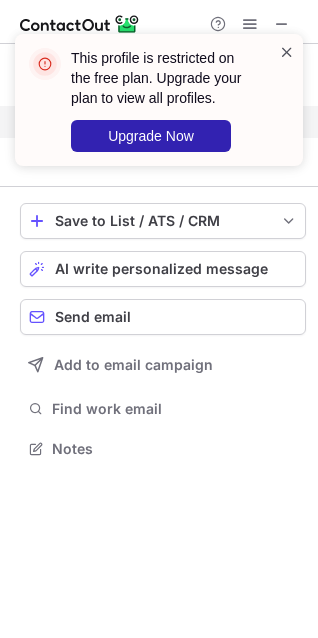 click at bounding box center (287, 52) 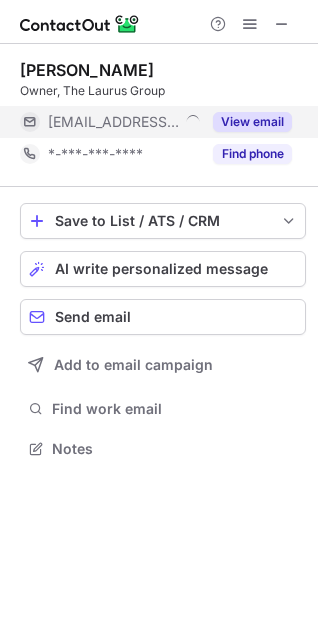 click on "This profile is restricted on the free plan. Upgrade your plan to view all profiles. Upgrade Now" at bounding box center [159, 108] 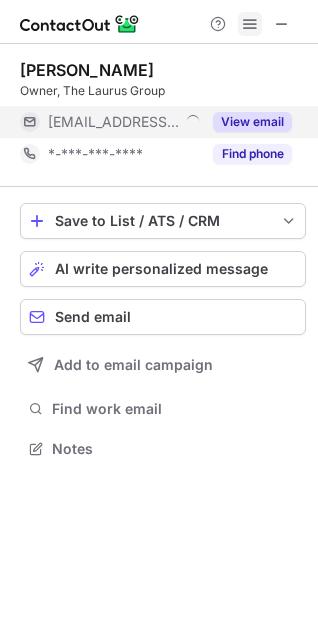 click at bounding box center [250, 24] 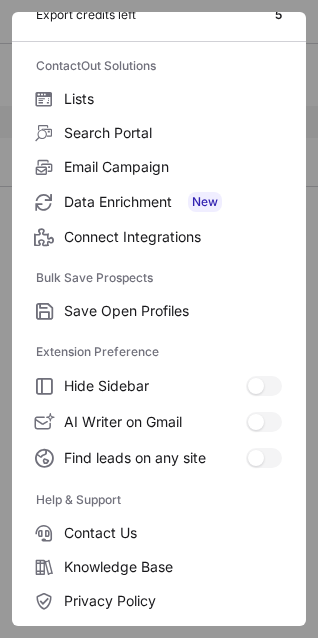 scroll, scrollTop: 0, scrollLeft: 0, axis: both 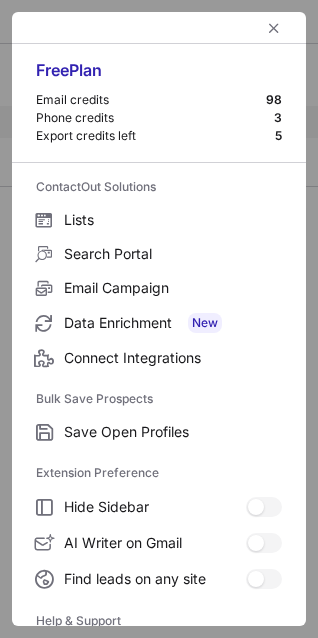 click on "Email credits" at bounding box center [151, 100] 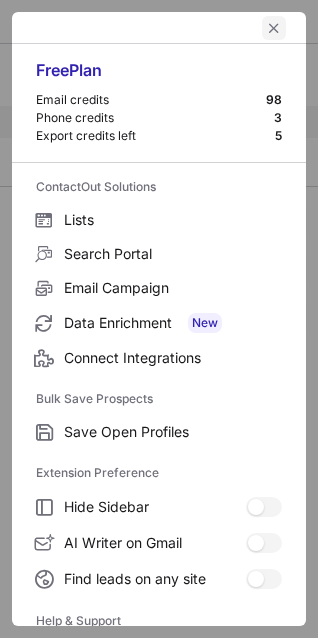 click at bounding box center [274, 28] 